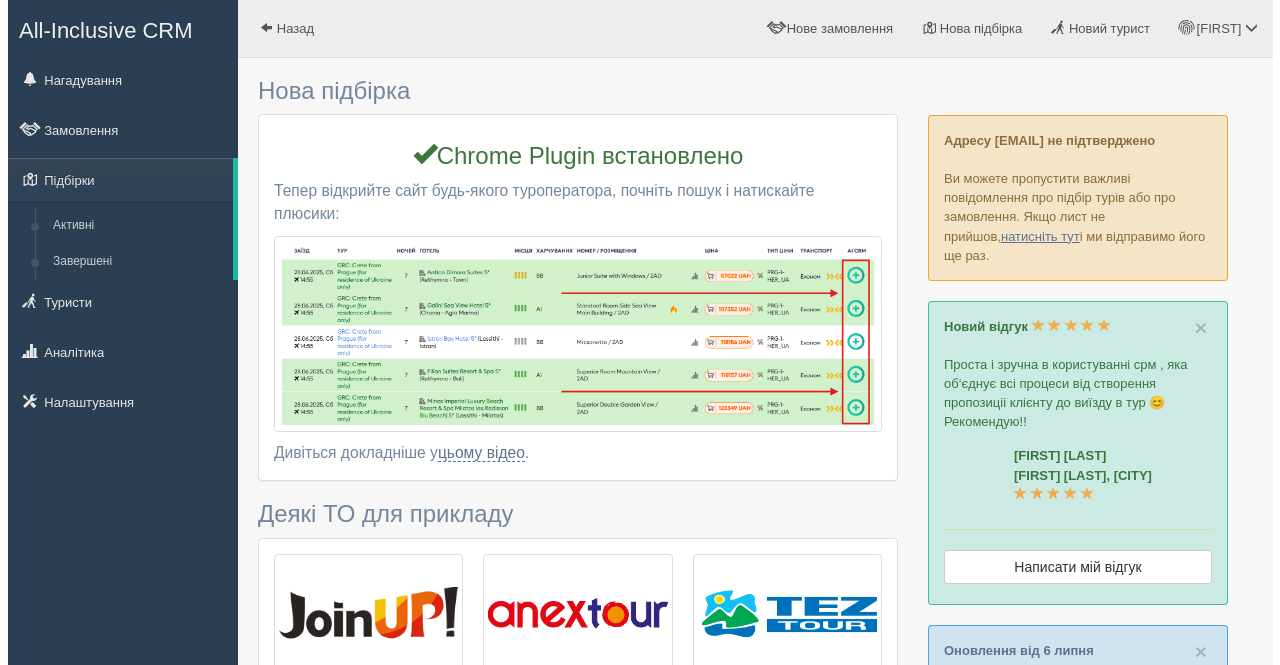 scroll, scrollTop: 0, scrollLeft: 0, axis: both 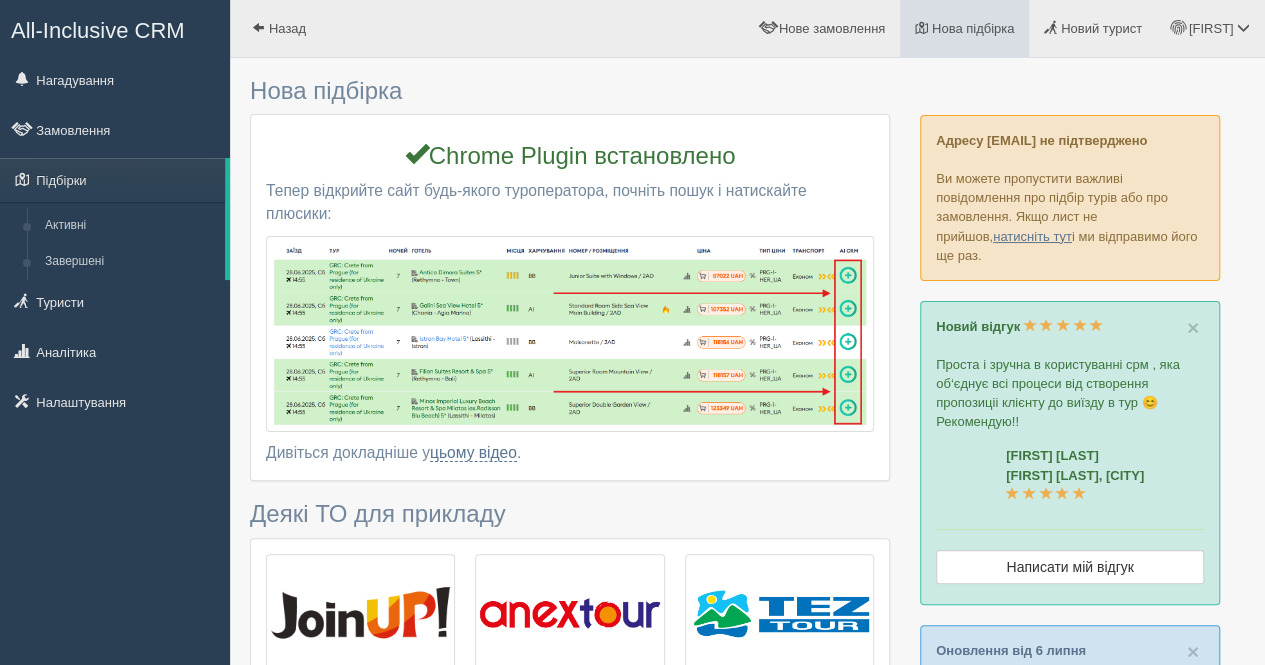 click on "Нова підбірка" at bounding box center [964, 28] 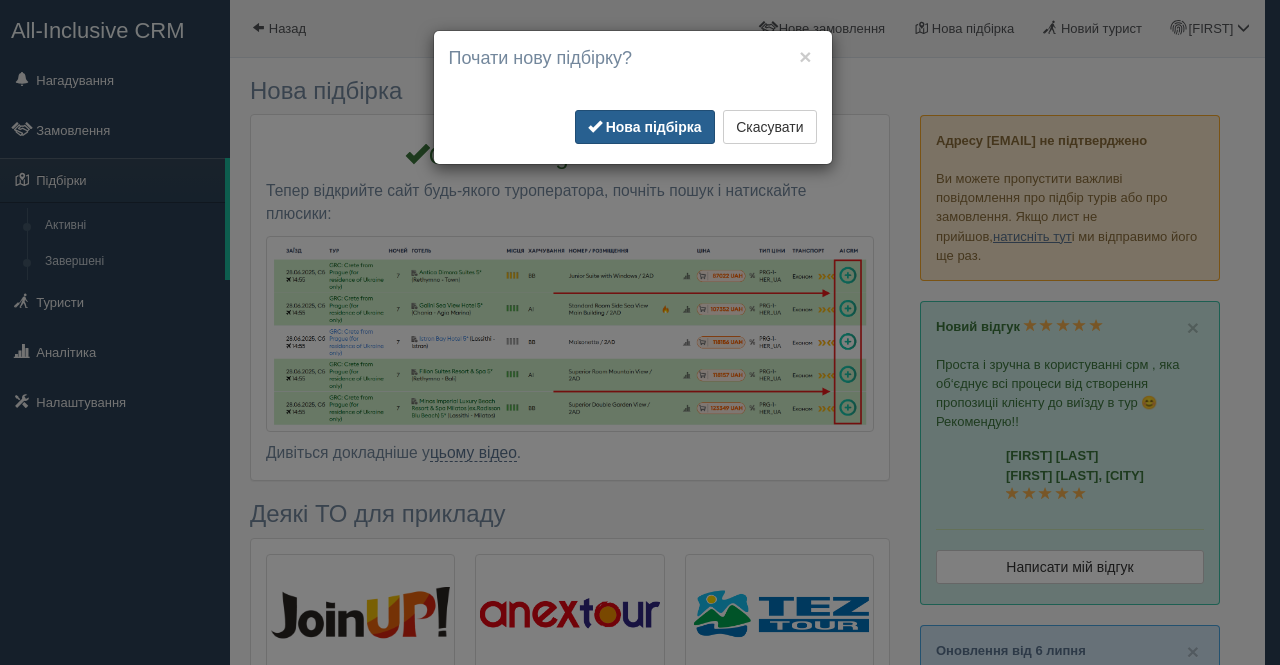 click on "Нова підбірка" at bounding box center [645, 127] 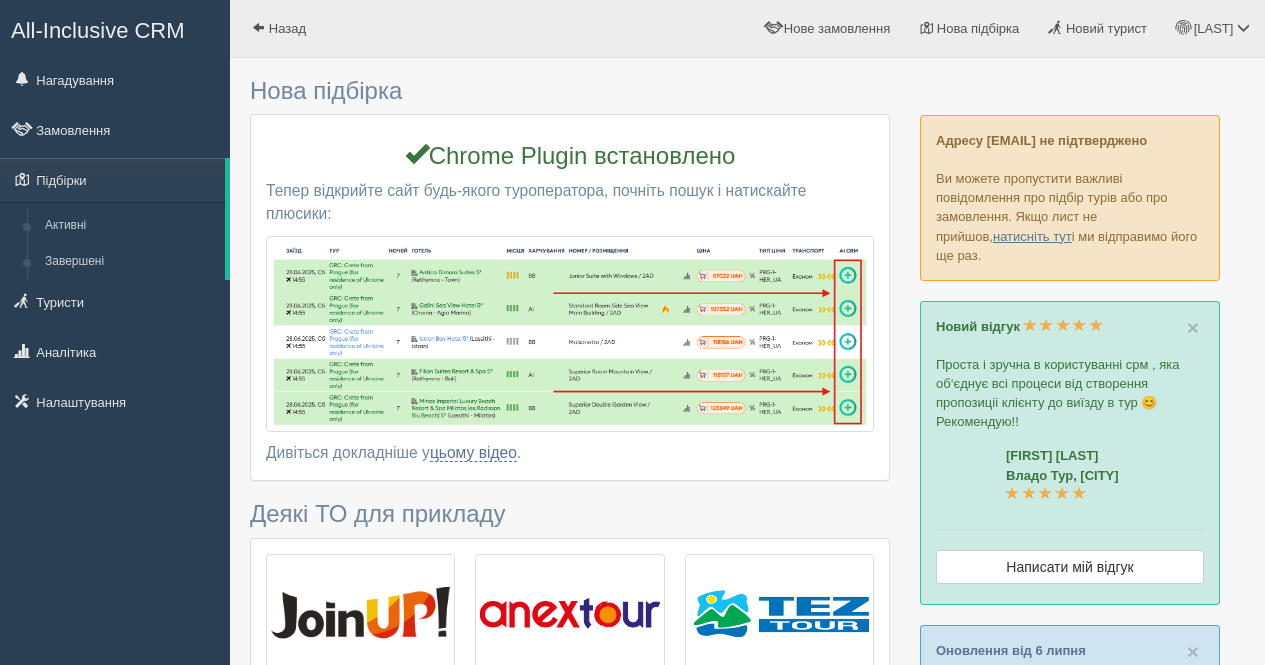 scroll, scrollTop: 0, scrollLeft: 0, axis: both 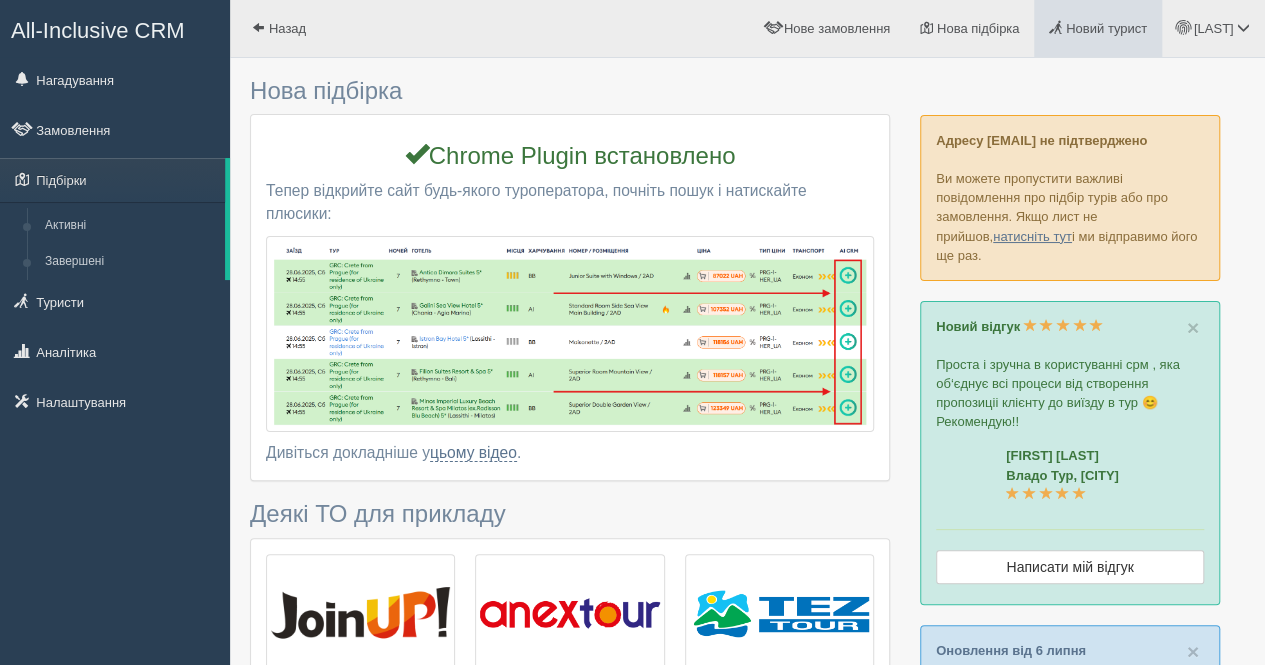 click on "Новий турист" at bounding box center (1098, 28) 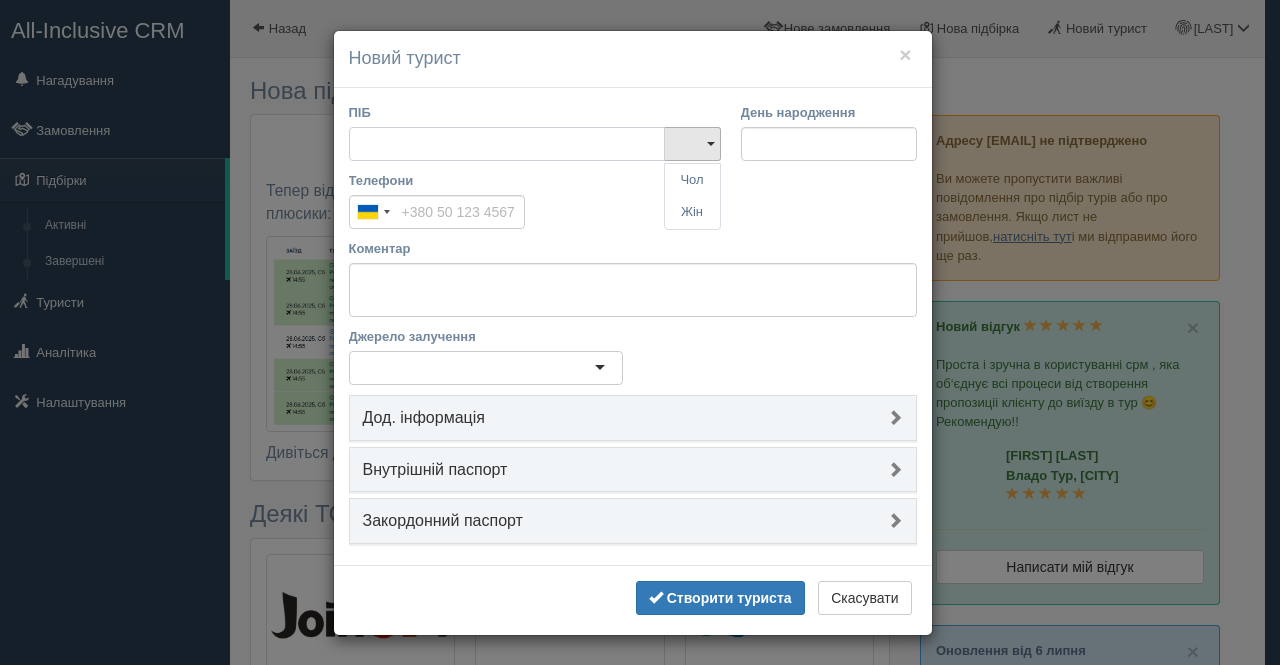 click on "ПІБ" at bounding box center [507, 144] 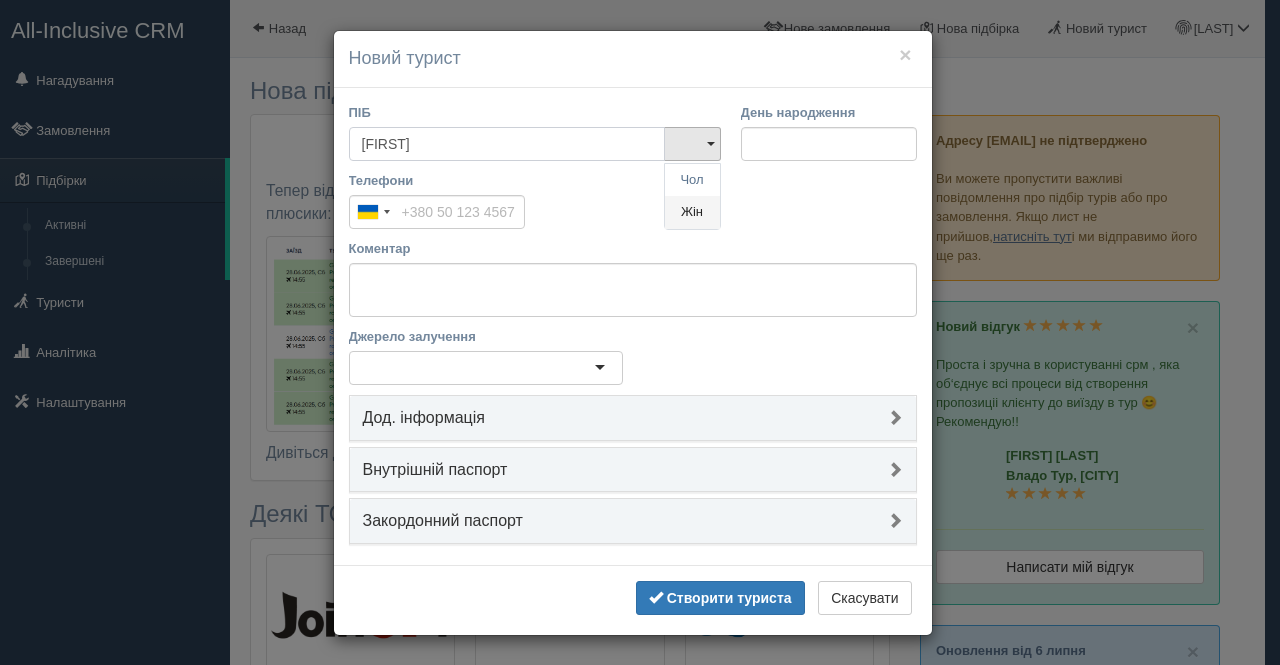 type on "[FIRST]" 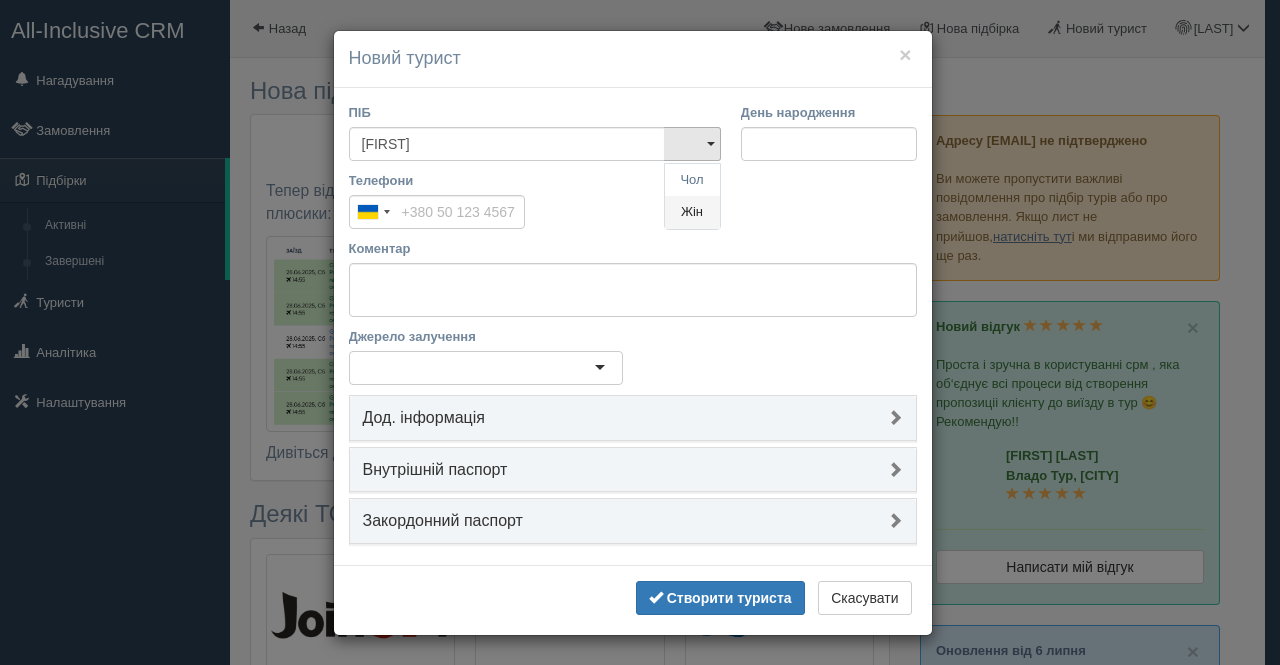 click on "Жін" at bounding box center [692, 180] 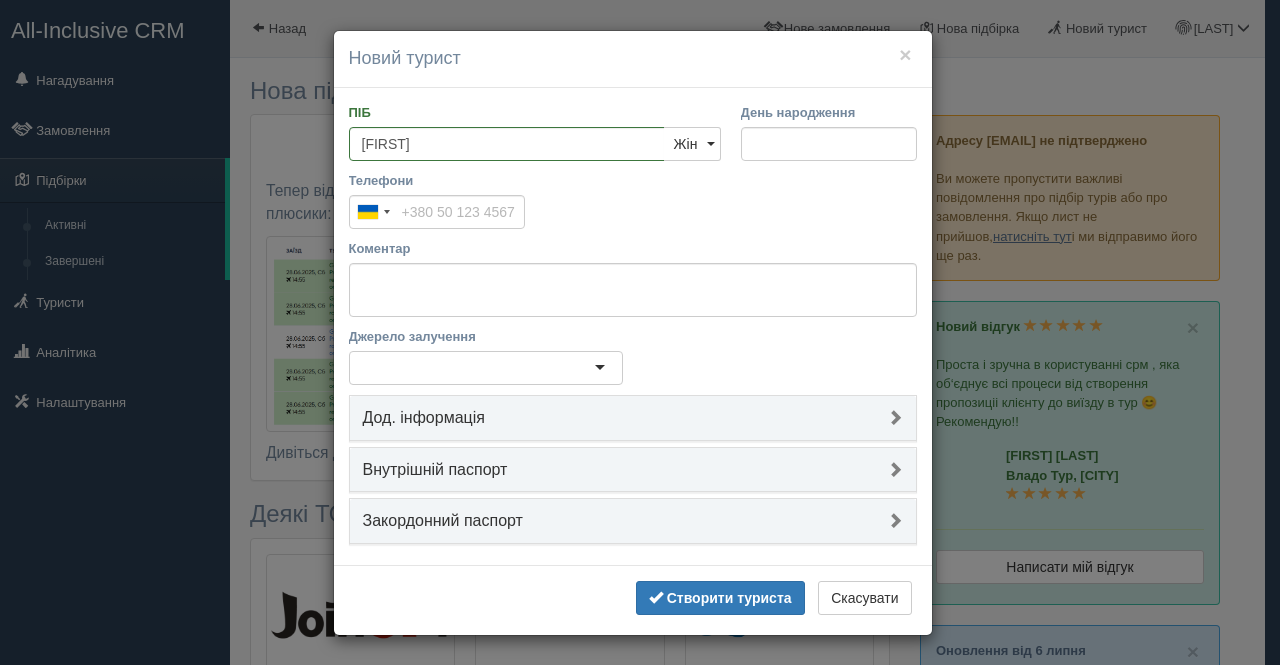click on "Додати ще" at bounding box center [633, 185] 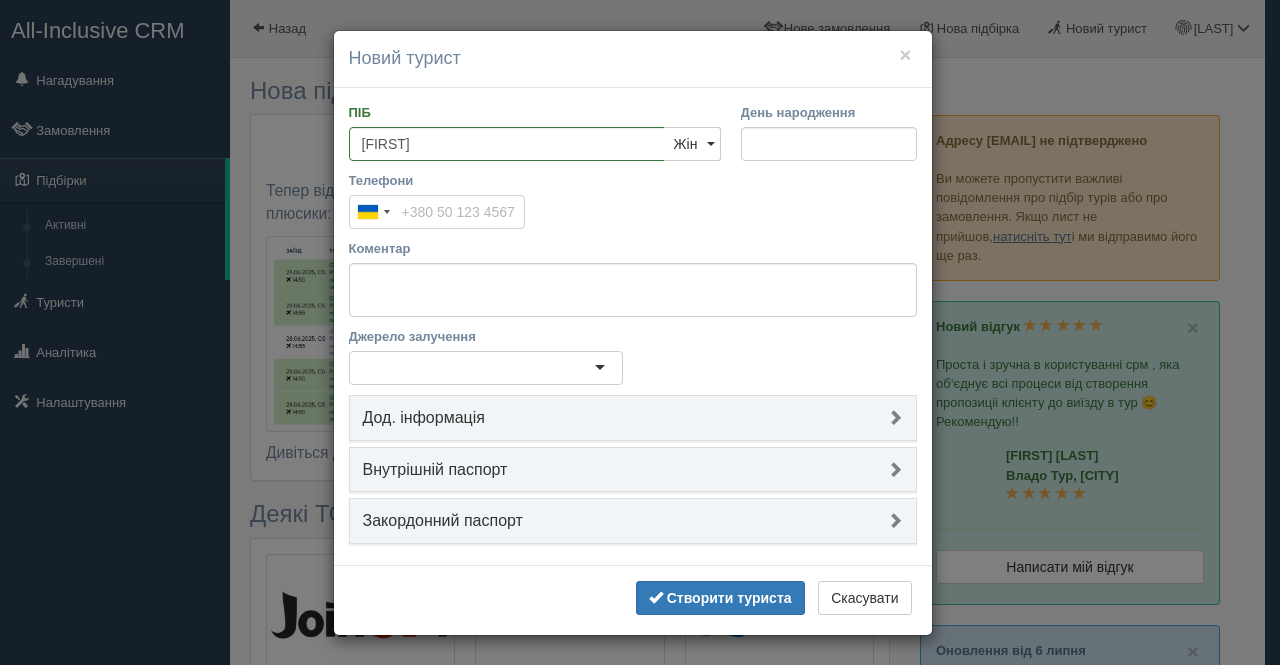 click on "Телефони" at bounding box center [437, 212] 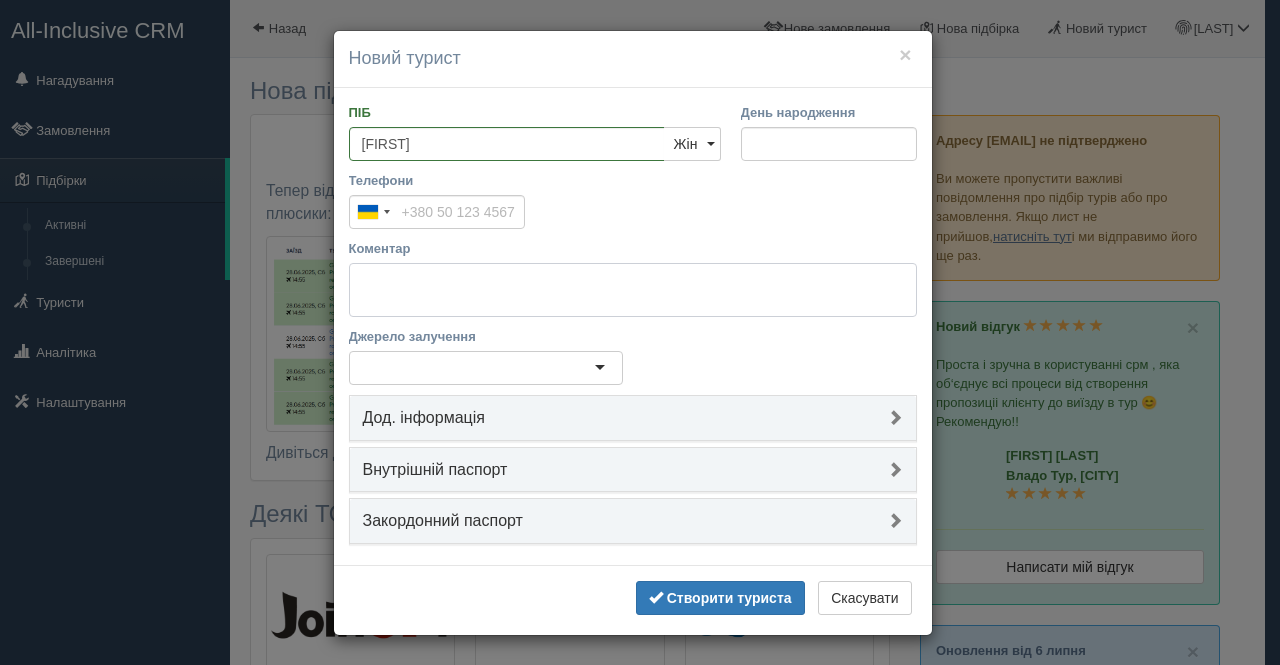 click on "Коментар" at bounding box center [633, 290] 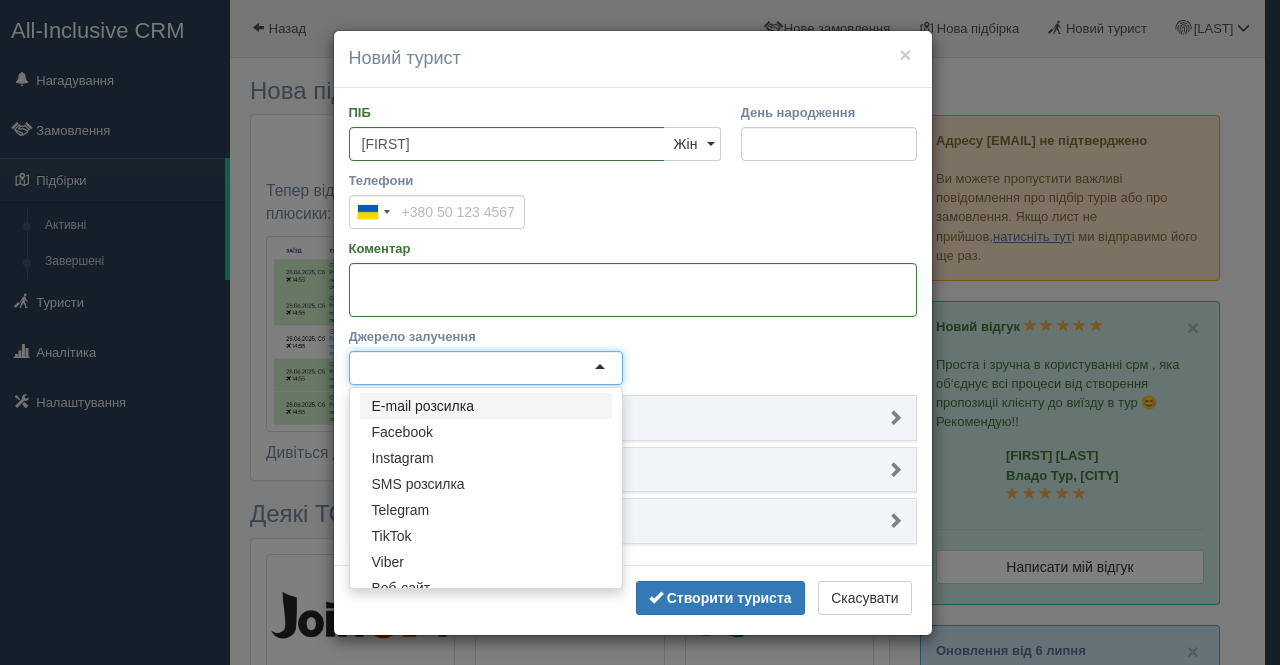 click at bounding box center (486, 368) 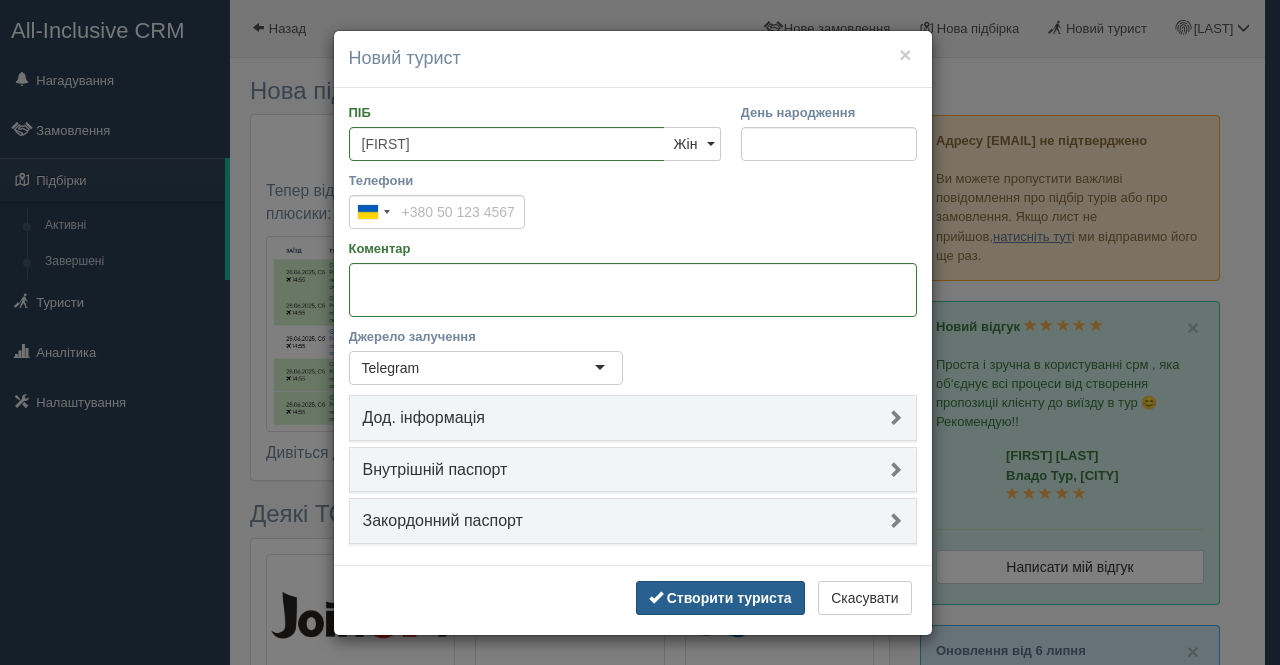 click on "Створити туриста" at bounding box center [729, 598] 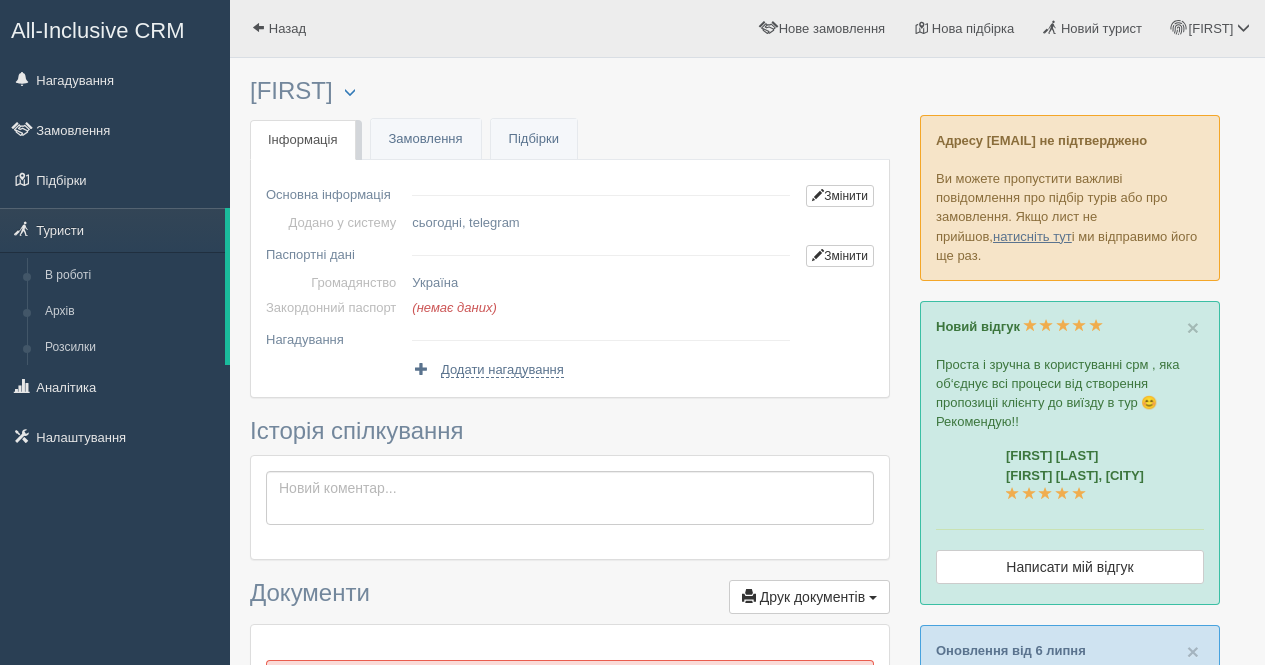 scroll, scrollTop: 0, scrollLeft: 0, axis: both 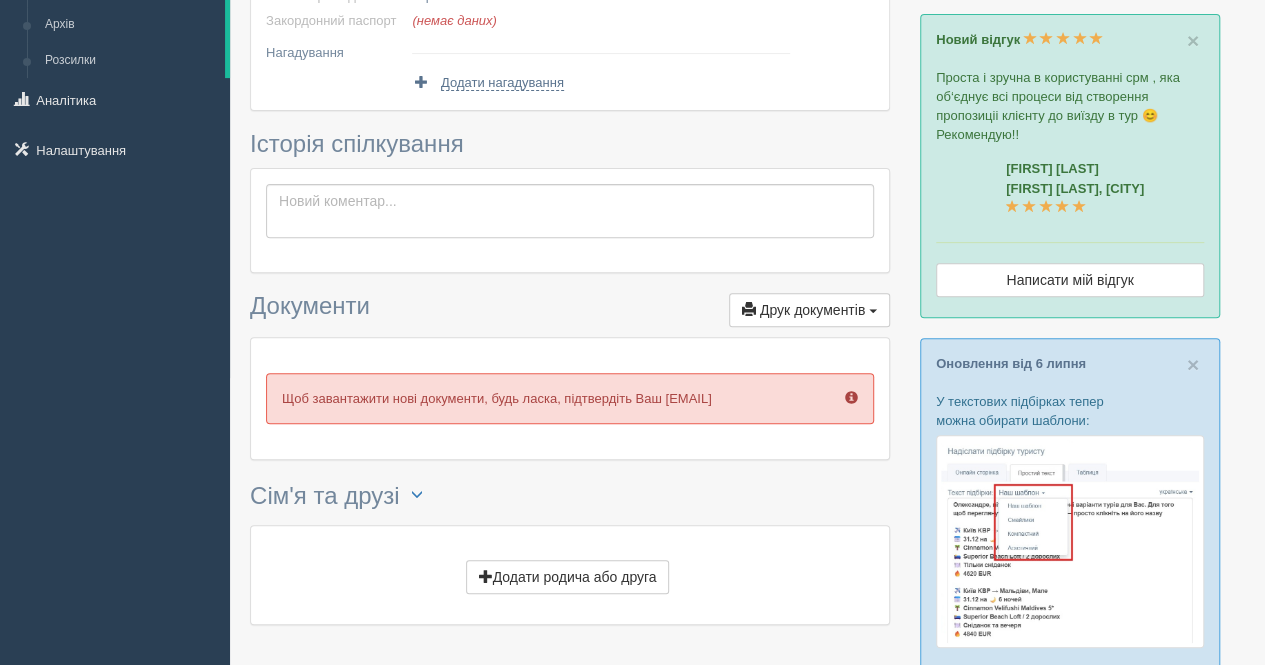 click at bounding box center (851, 397) 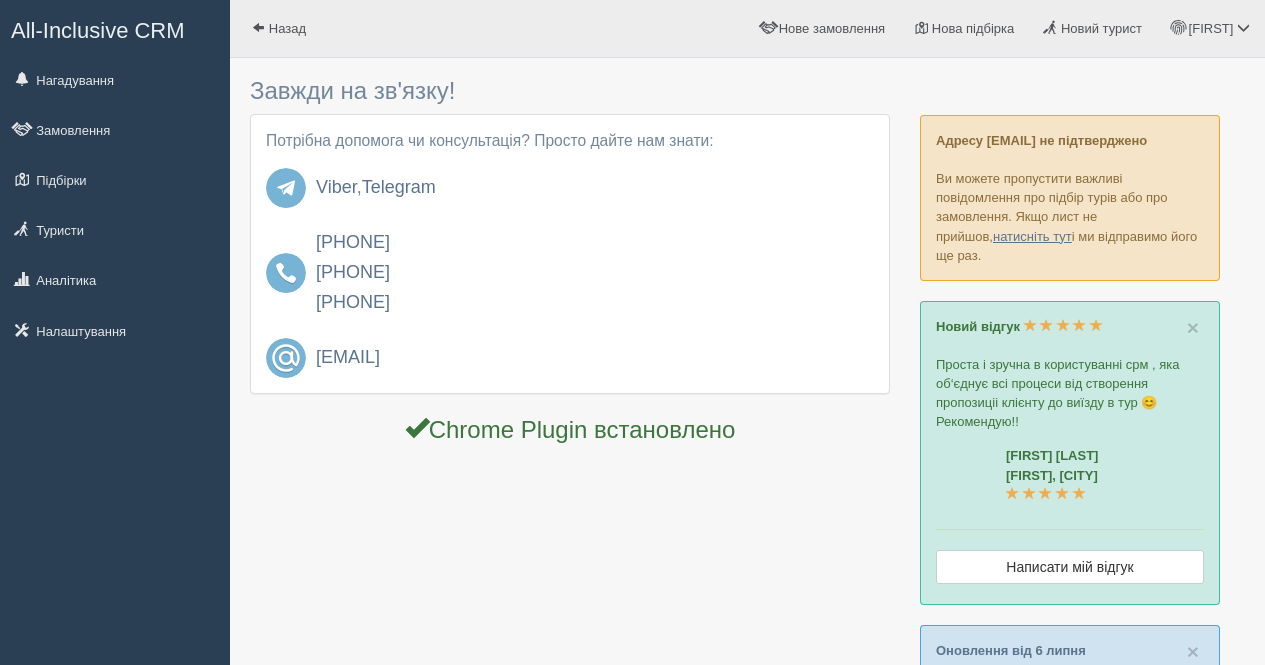 scroll, scrollTop: 0, scrollLeft: 0, axis: both 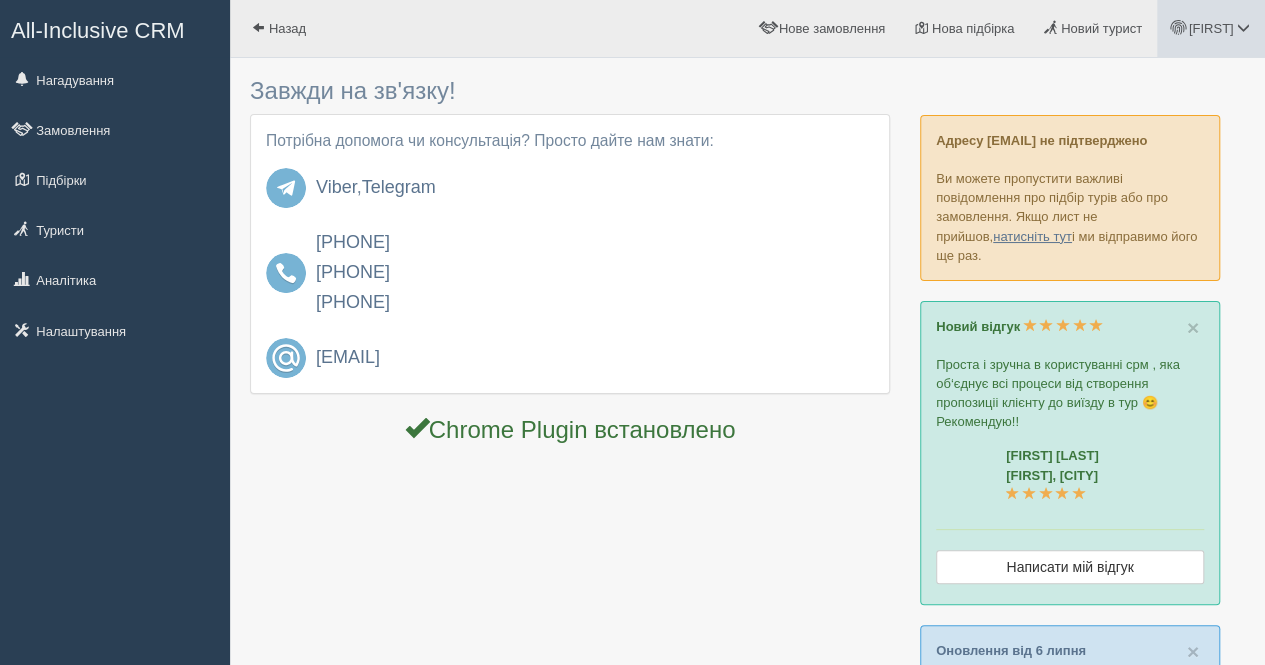 click on "[FIRST]" at bounding box center (1211, 28) 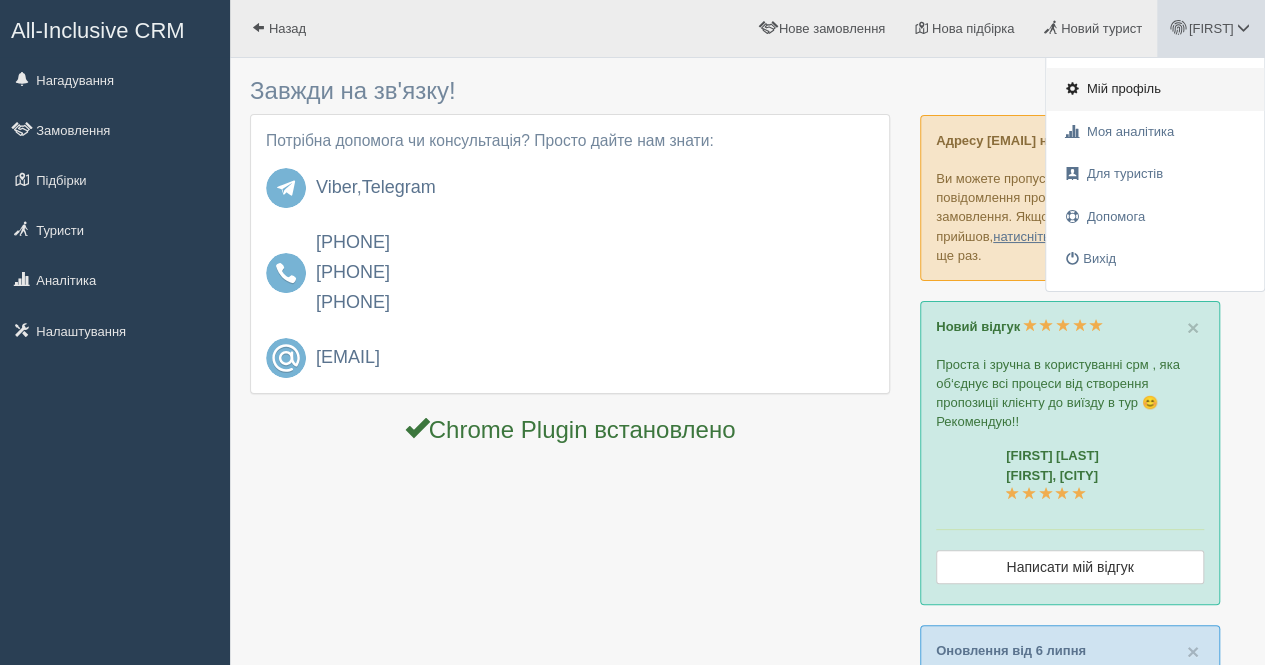 click on "Мій профіль" at bounding box center [1124, 88] 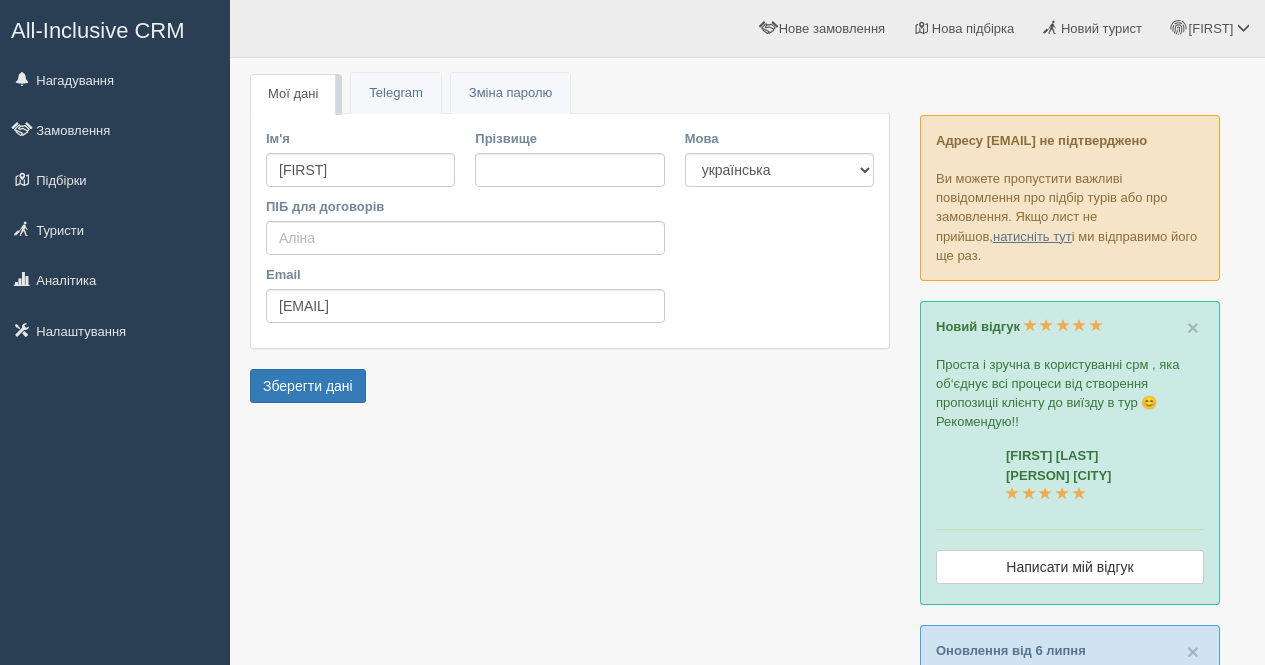 scroll, scrollTop: 0, scrollLeft: 0, axis: both 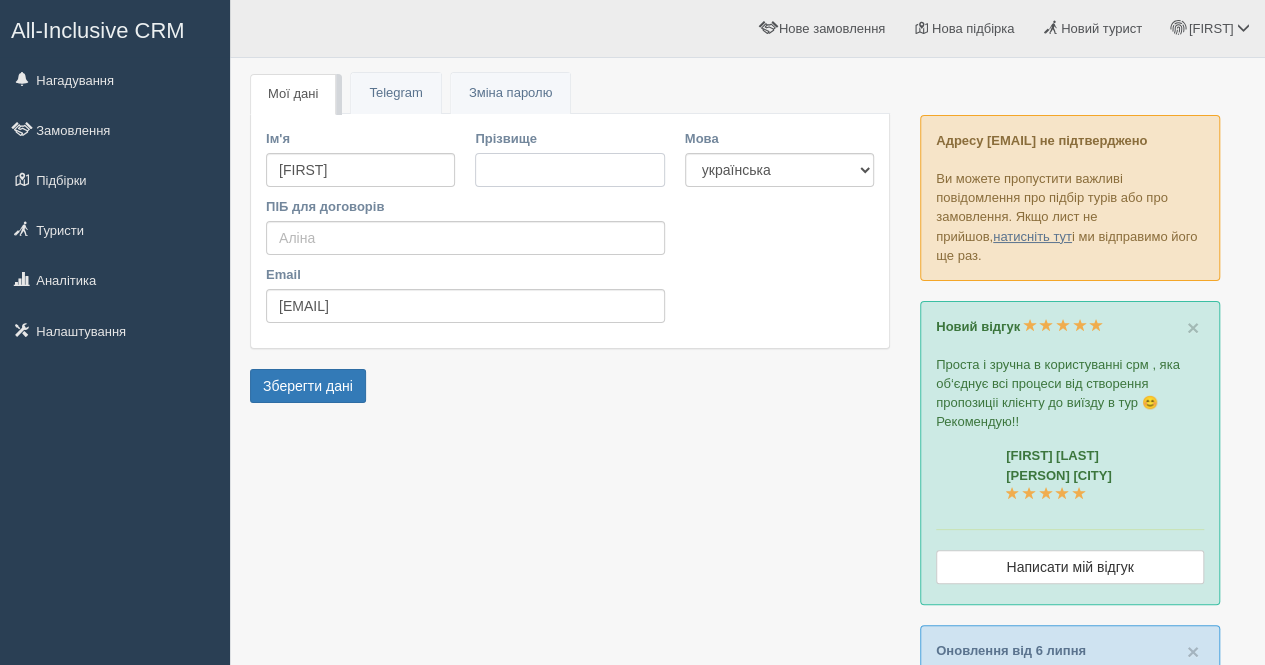 click on "Прізвище" at bounding box center (569, 170) 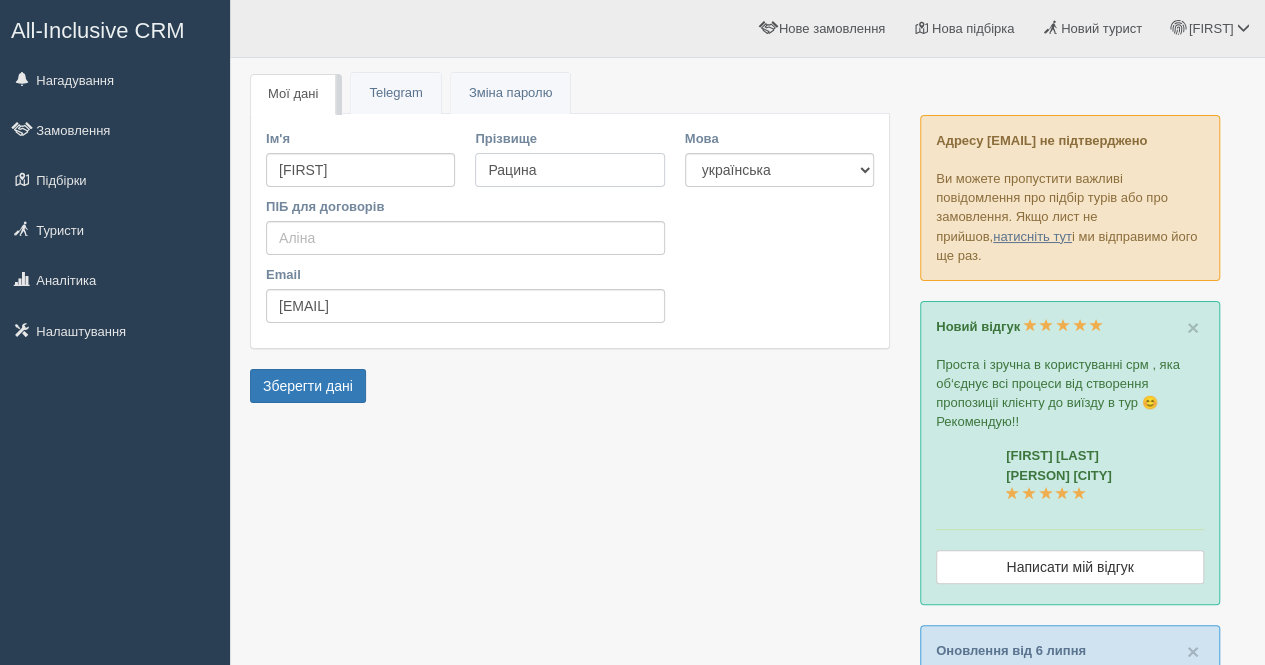 type on "Рацина" 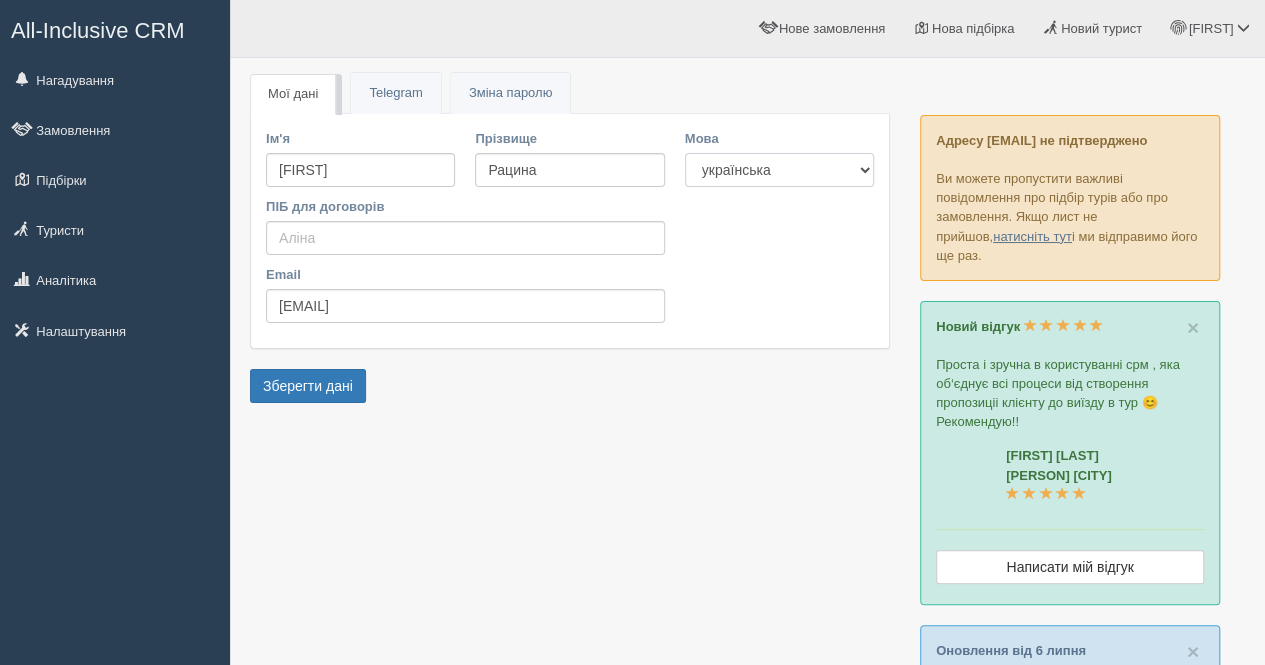 click on "українська
english" at bounding box center (779, 170) 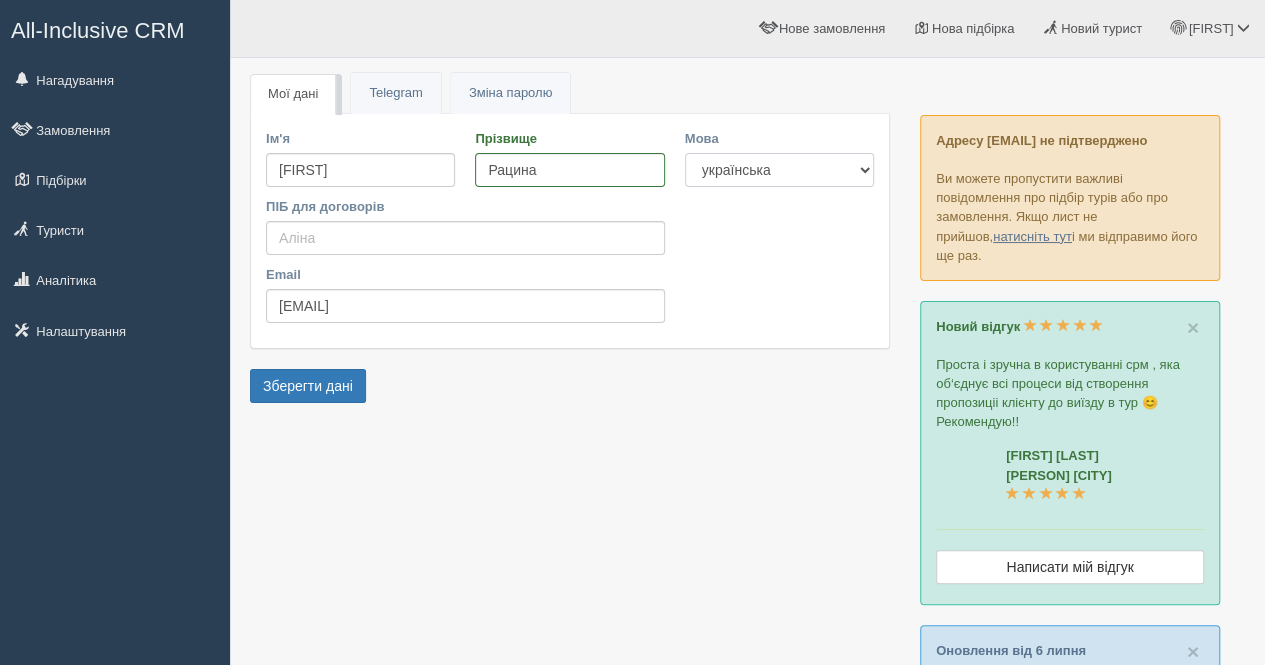 click on "українська
english" at bounding box center [779, 170] 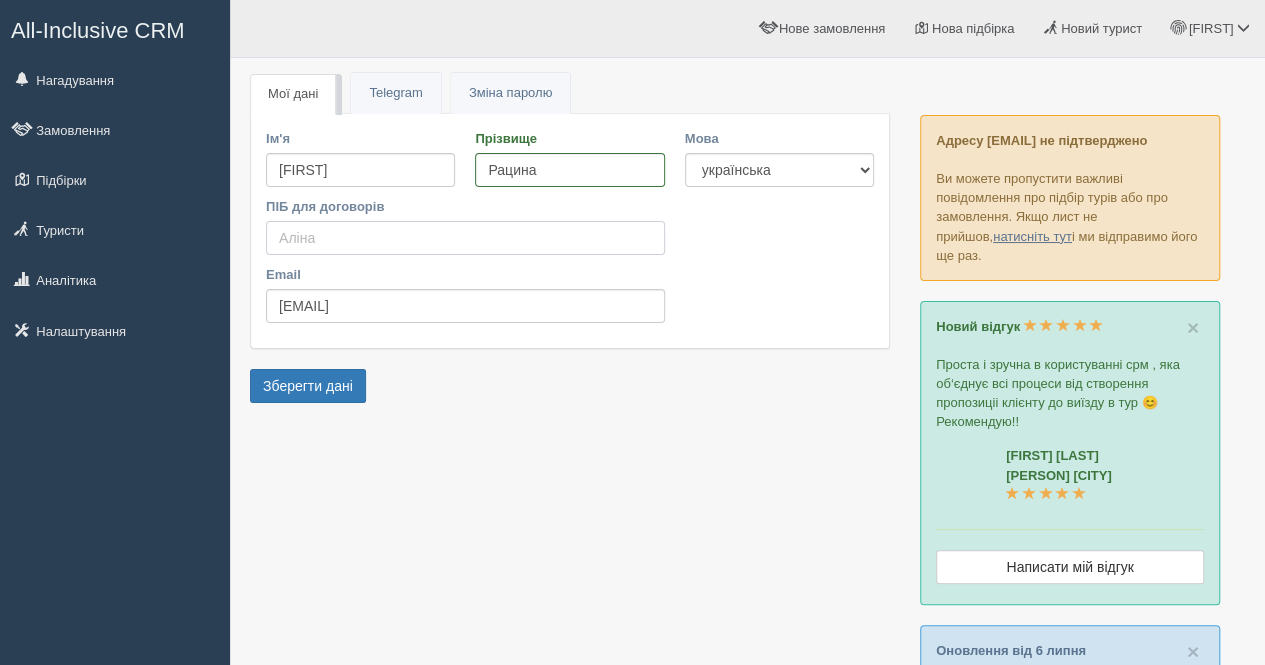 click on "ПІБ для договорів" at bounding box center [465, 238] 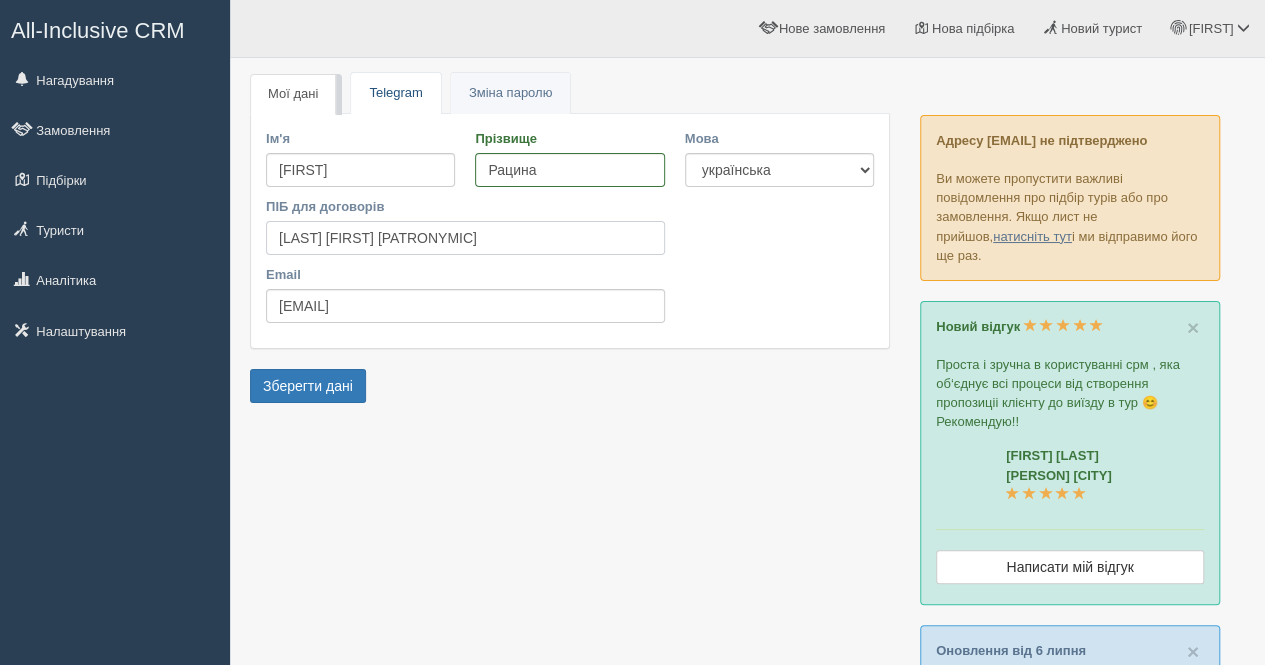 type on "[FIRST] [LAST] [PATRONYMIC]" 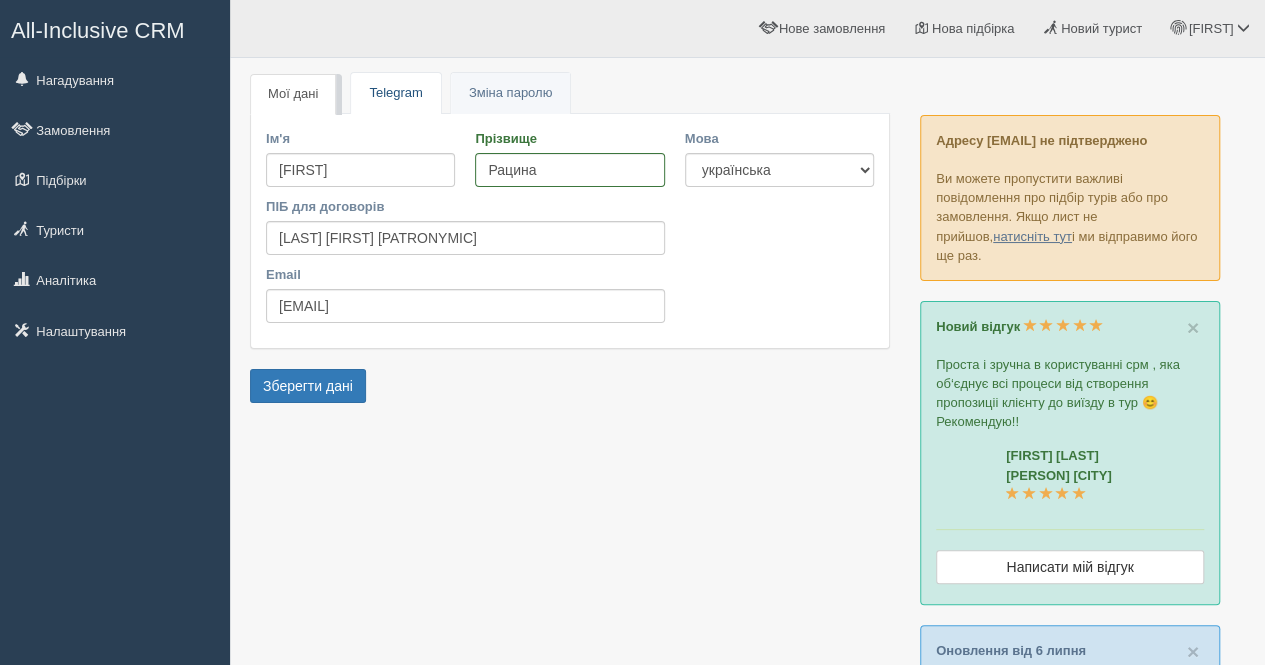 click on "Telegram" at bounding box center (395, 93) 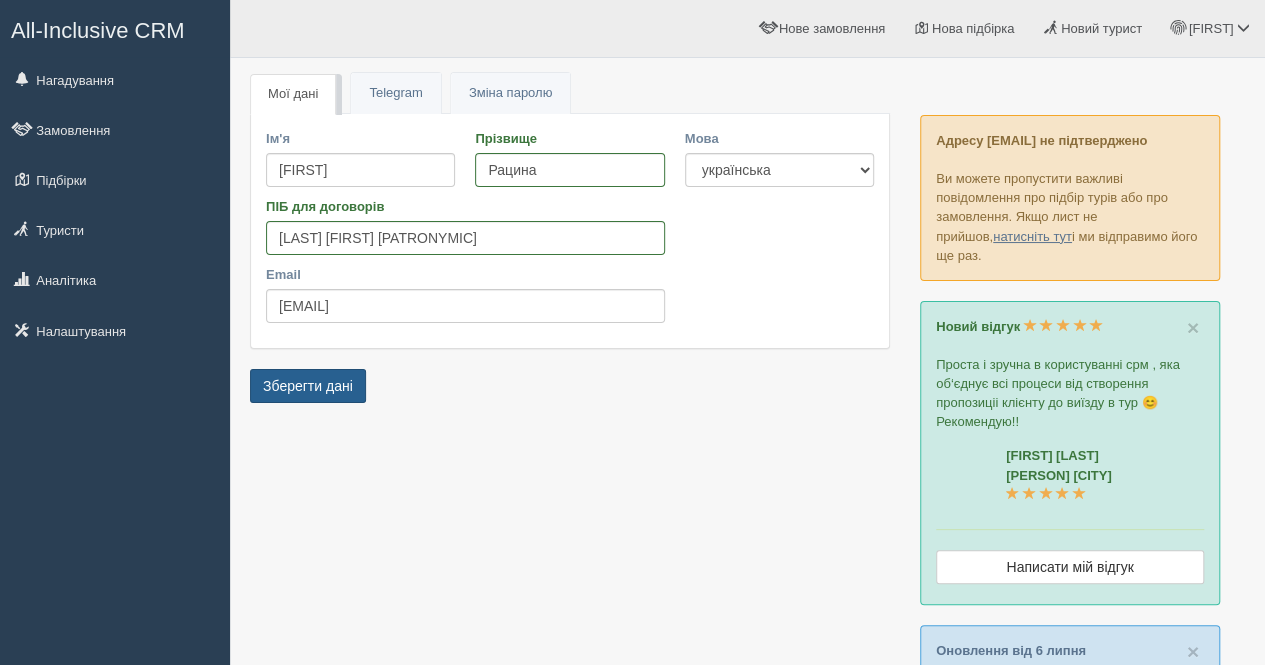 click on "Зберегти дані" at bounding box center (308, 386) 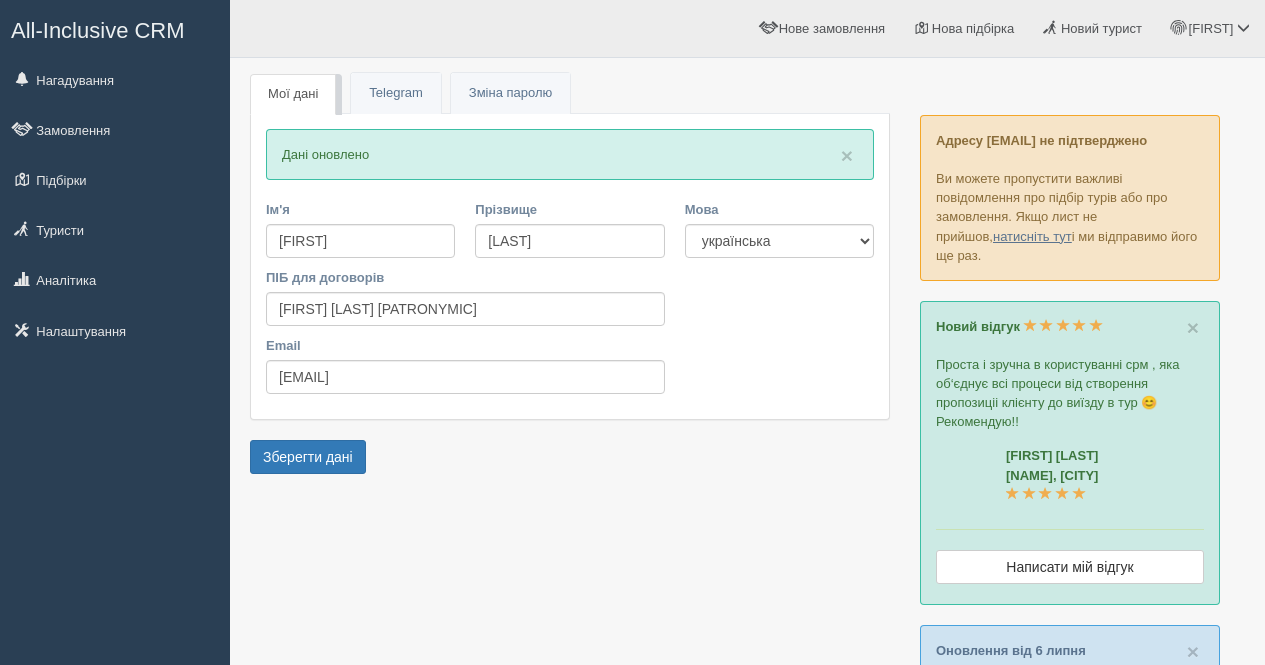 scroll, scrollTop: 0, scrollLeft: 0, axis: both 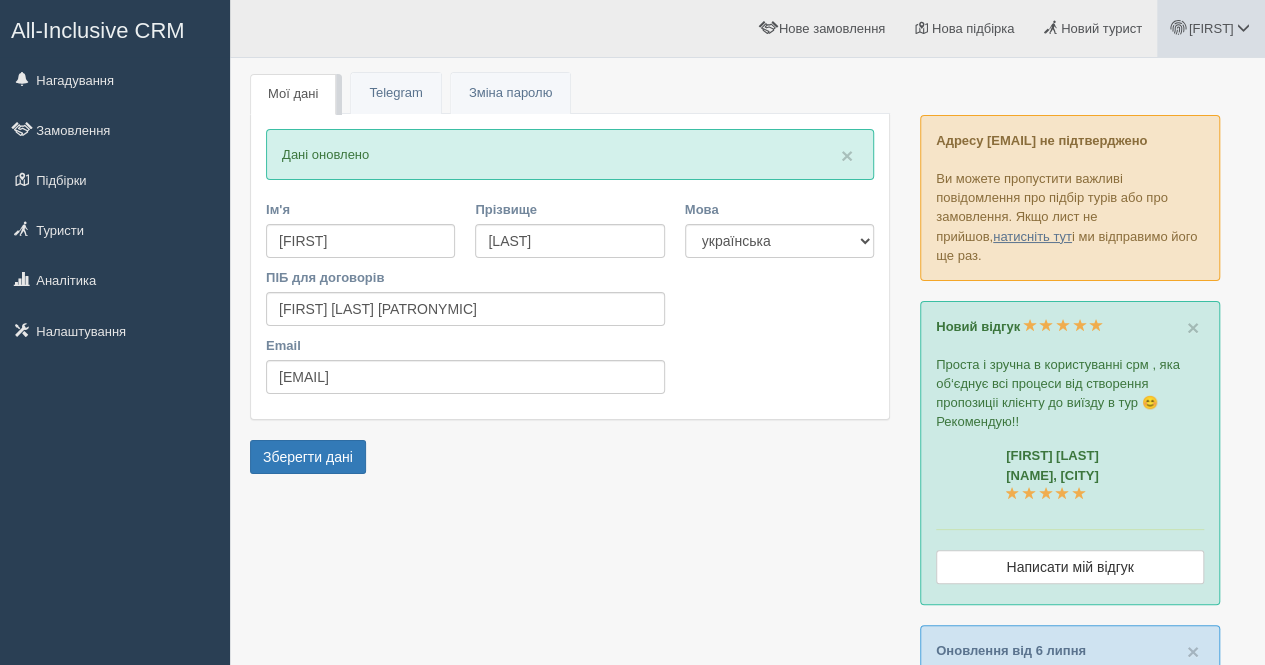click at bounding box center (1243, 27) 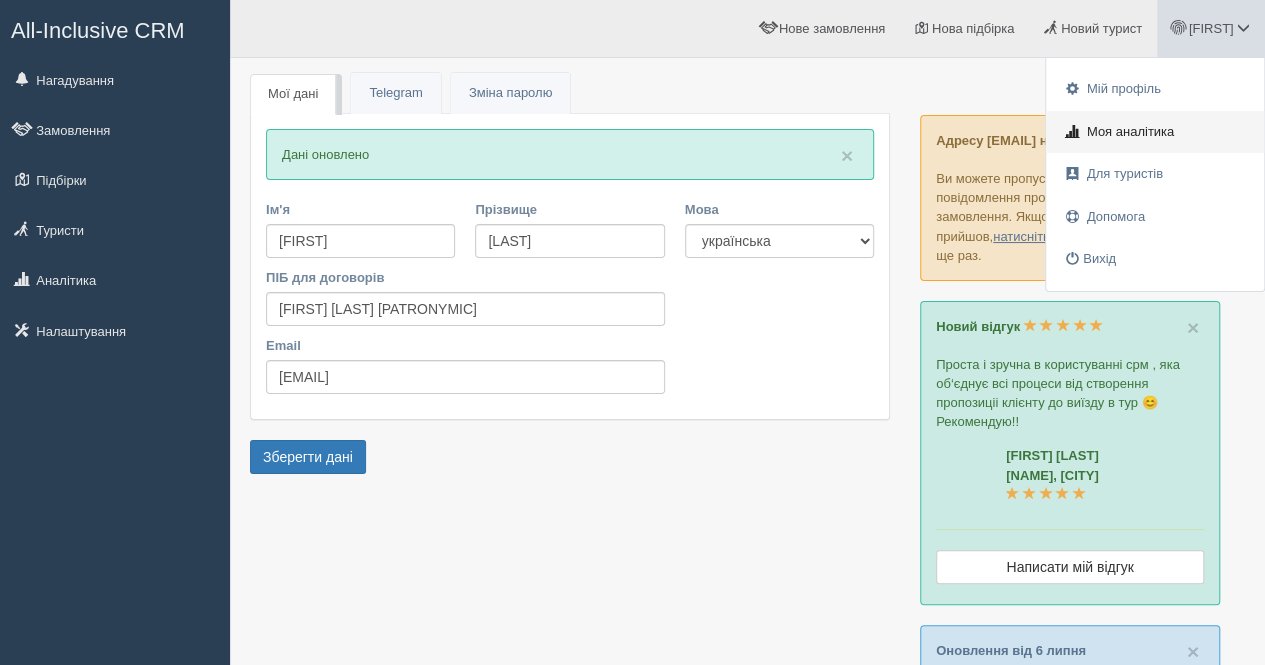 click on "Моя аналітика" at bounding box center (1130, 131) 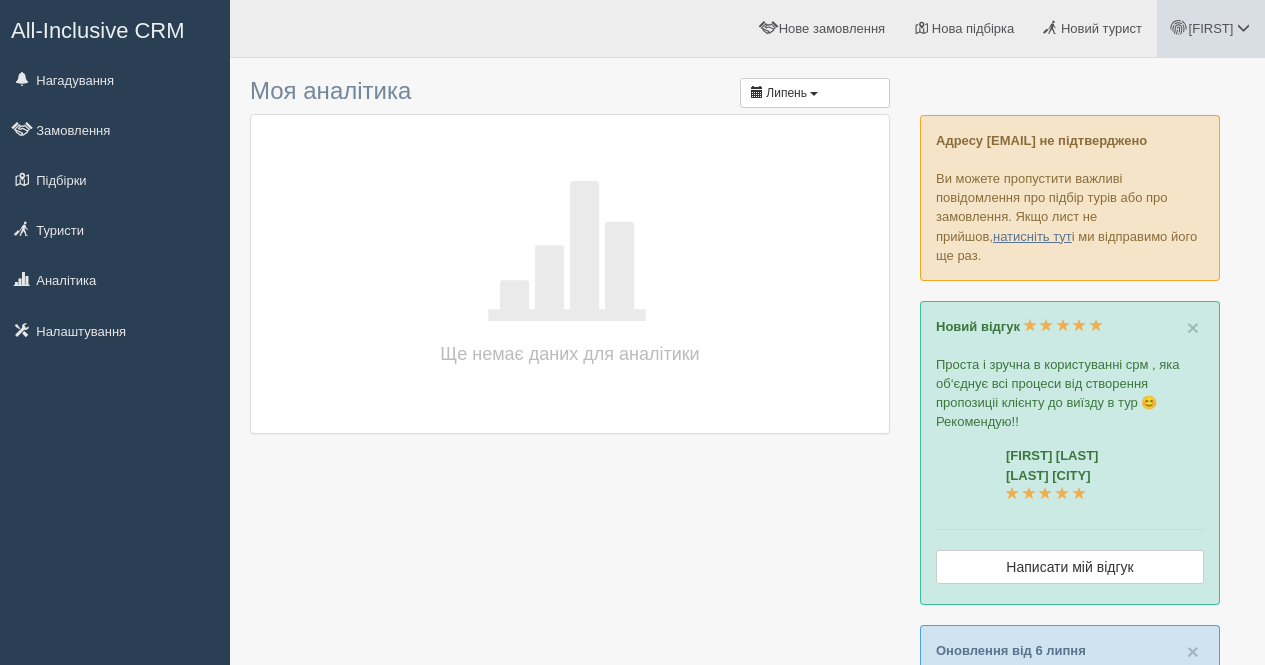 scroll, scrollTop: 0, scrollLeft: 0, axis: both 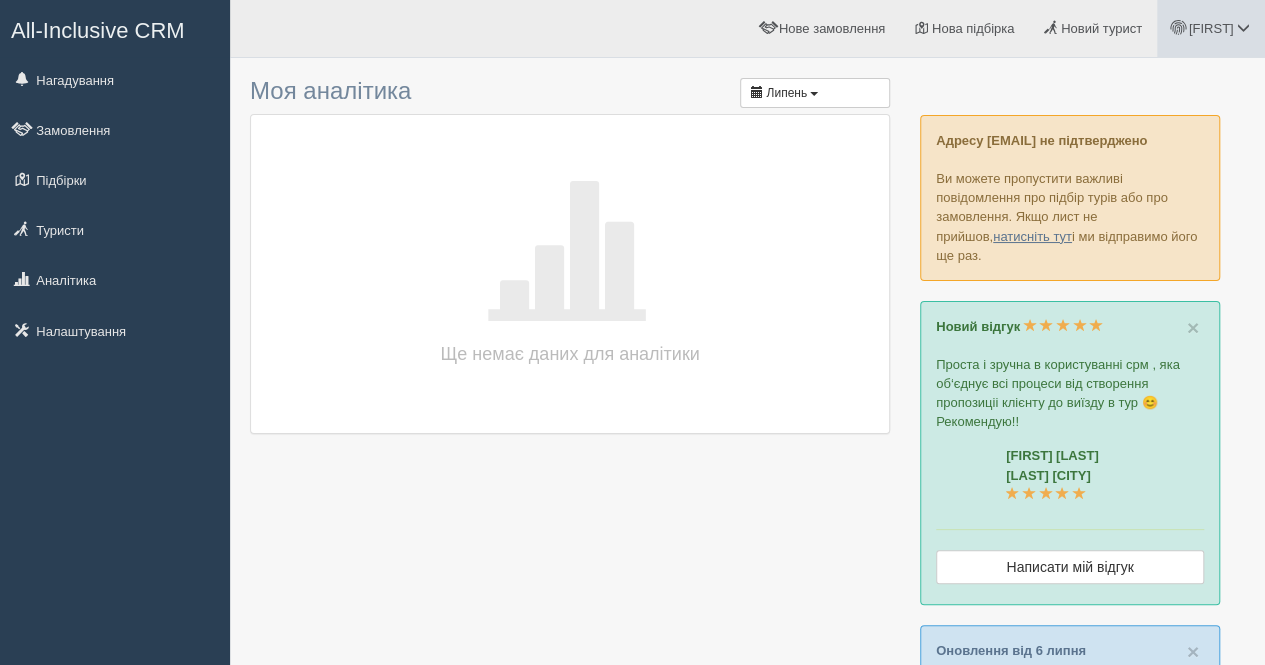 click on "[FIRST]" at bounding box center (1211, 28) 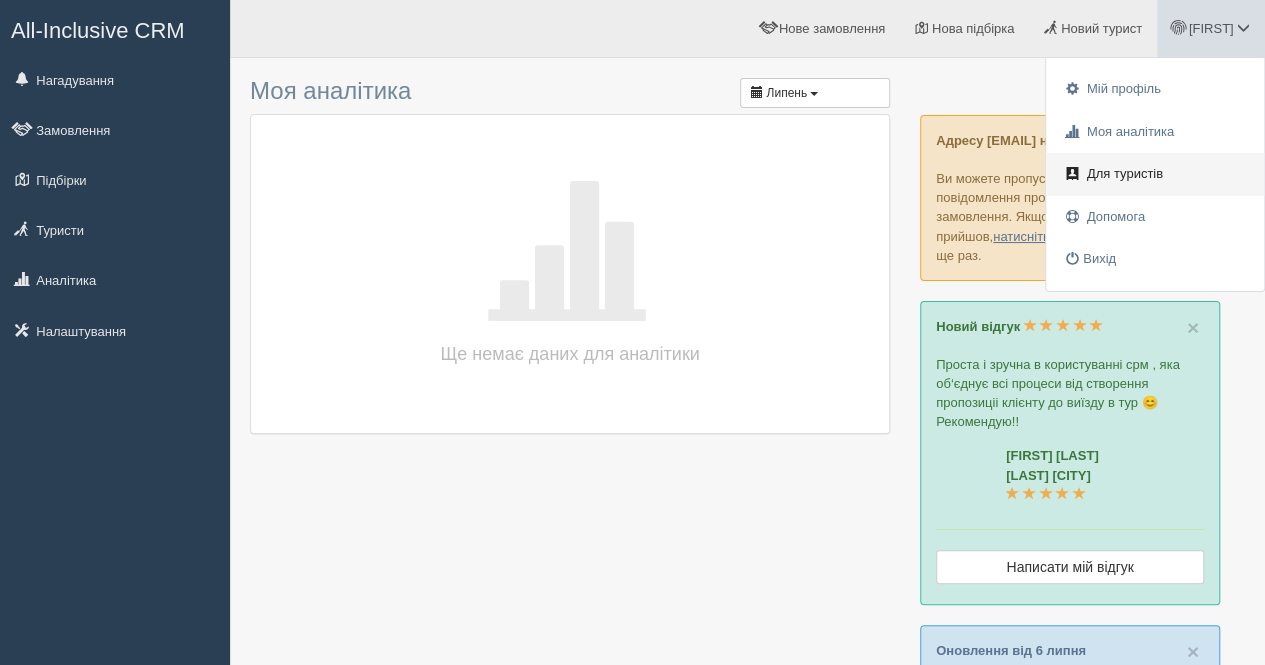 click on "Для туристів" at bounding box center (1155, 174) 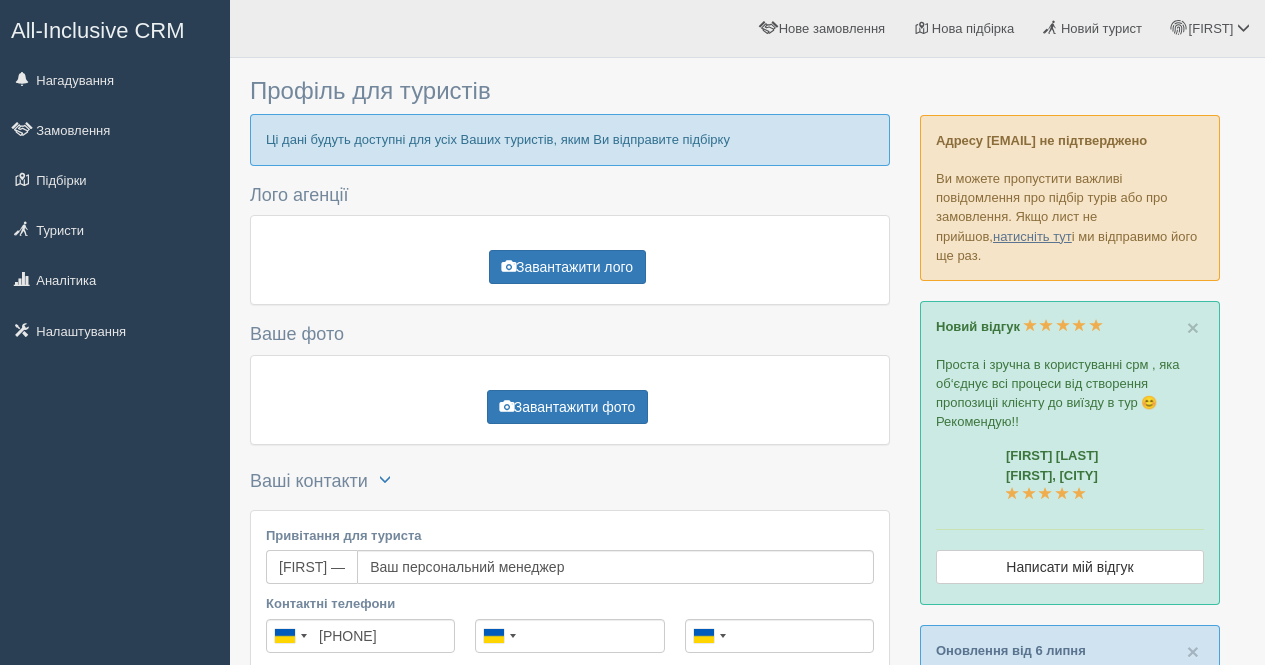 scroll, scrollTop: 0, scrollLeft: 0, axis: both 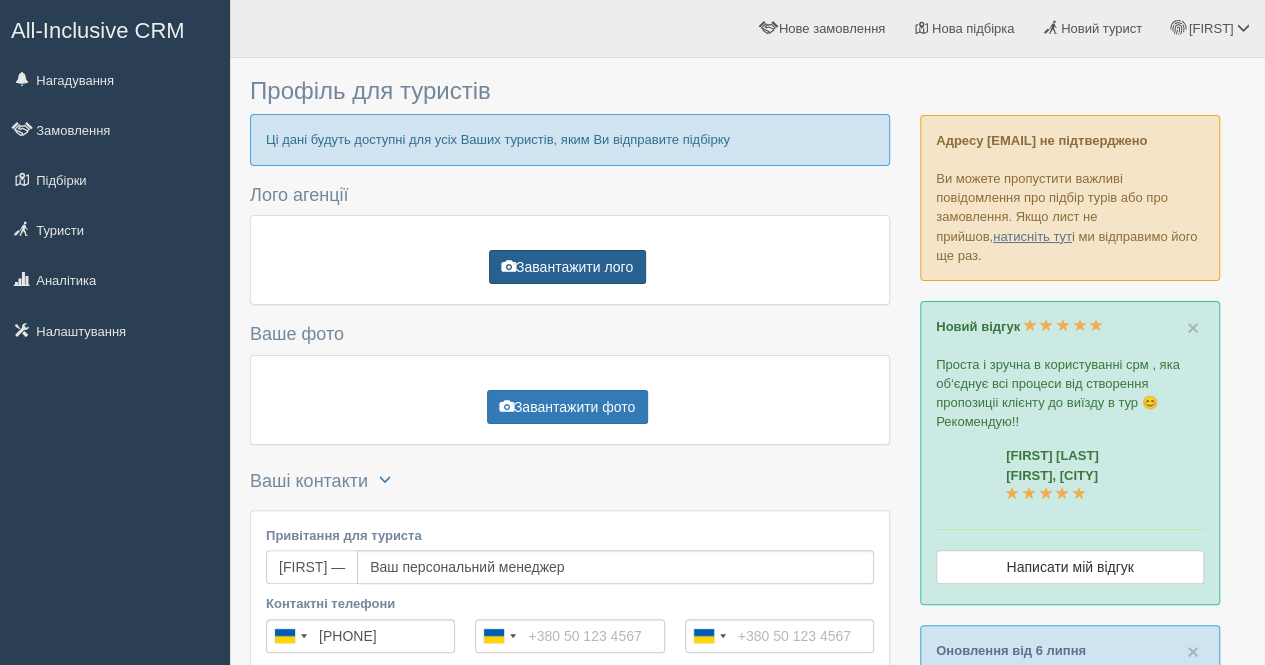 click on "Завантажити лого" at bounding box center (567, 267) 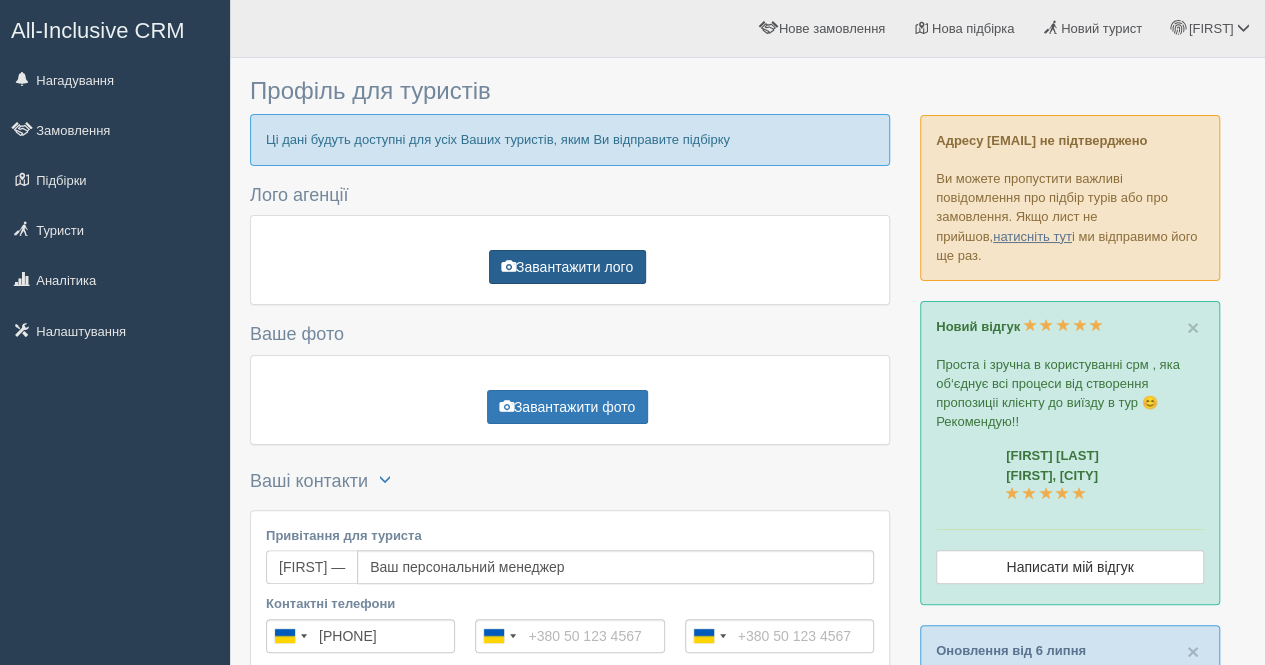 type on "C:\fakepath\1625051567420722.ai" 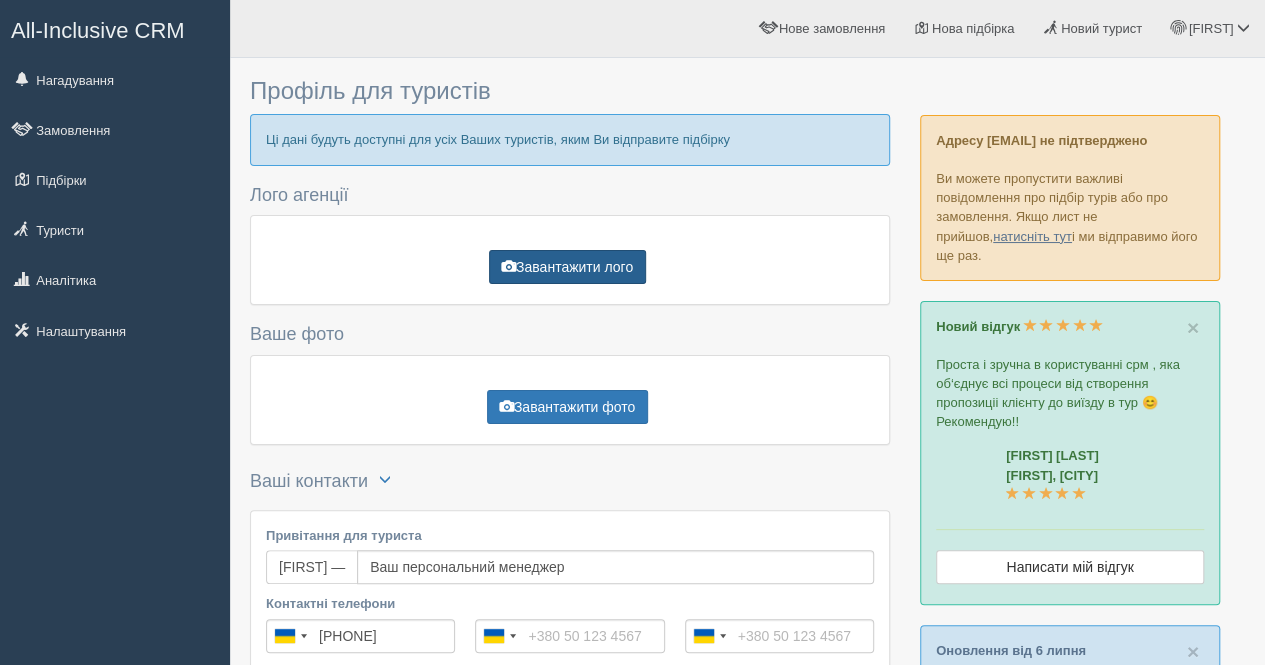 click on "Завантажити лого" at bounding box center [567, 267] 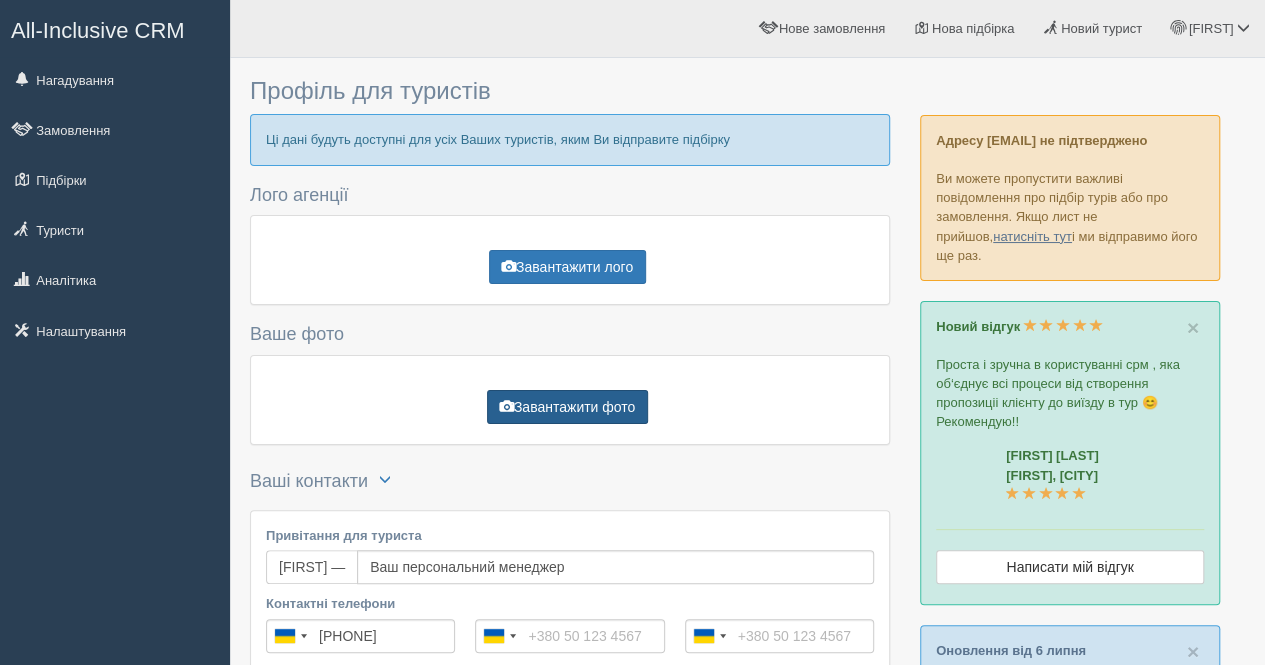 click on "Завантажити фото" at bounding box center [567, 407] 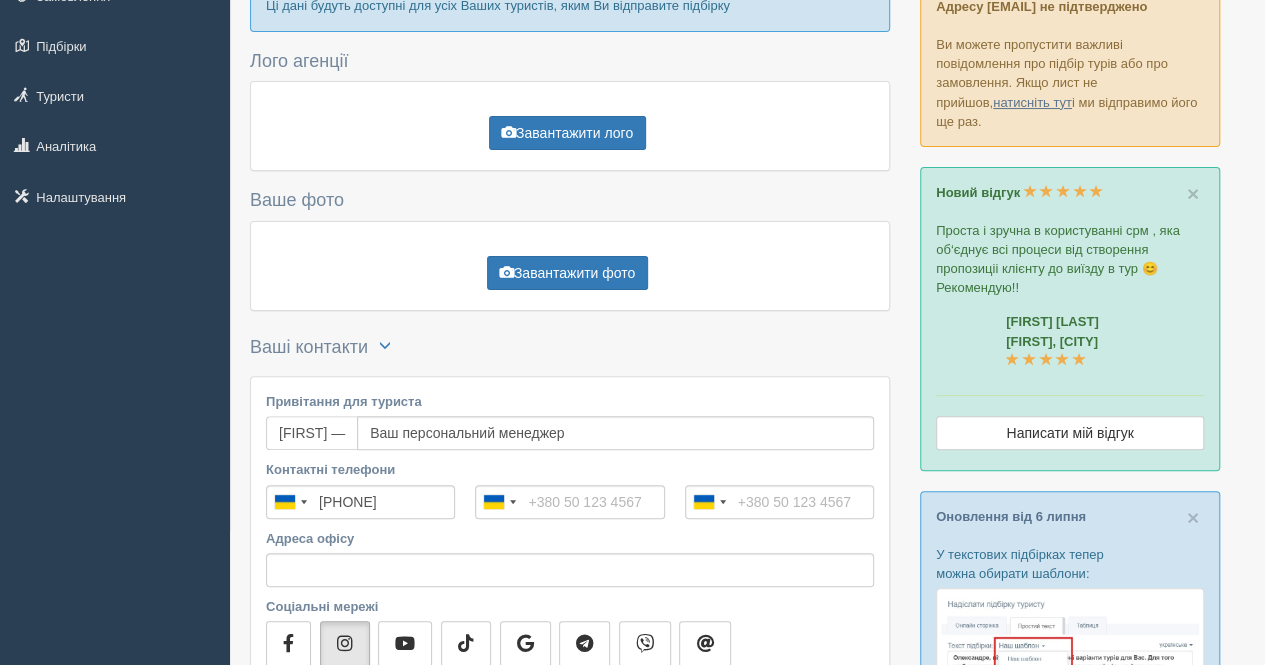 scroll, scrollTop: 142, scrollLeft: 0, axis: vertical 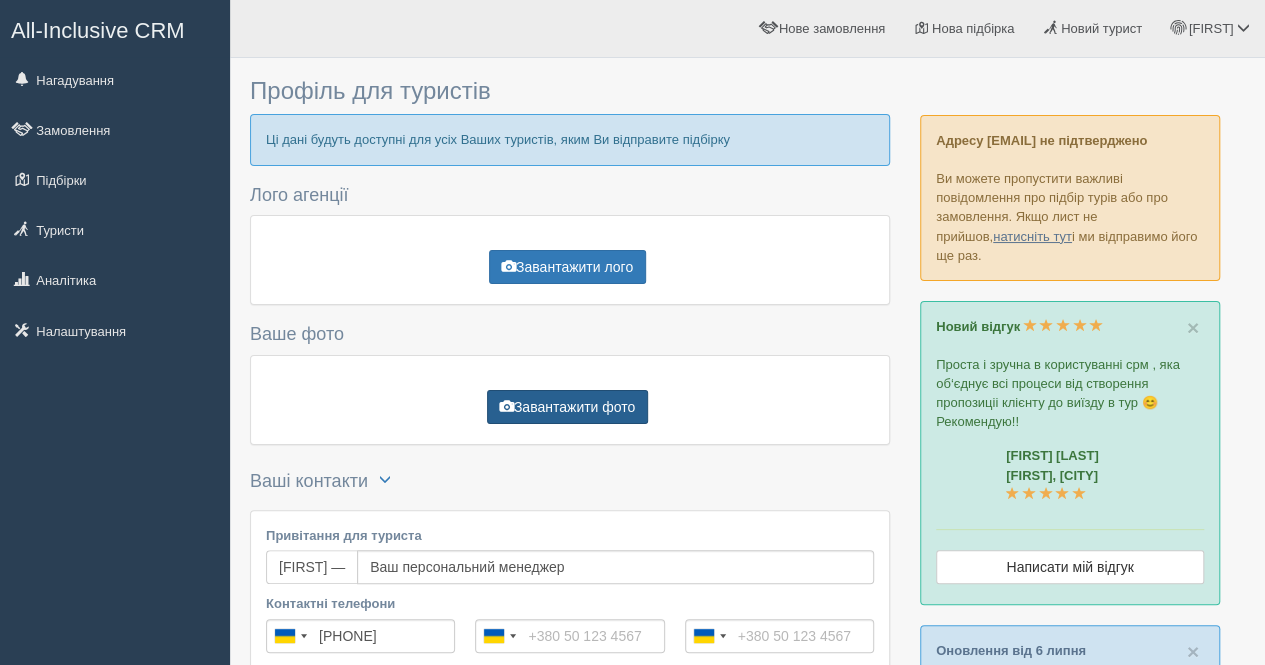 click on "Завантажити фото" at bounding box center [567, 407] 